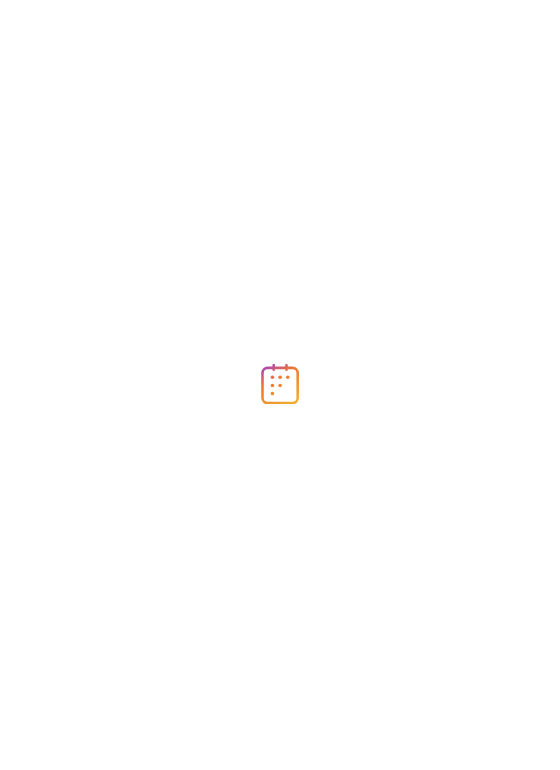scroll, scrollTop: 0, scrollLeft: 0, axis: both 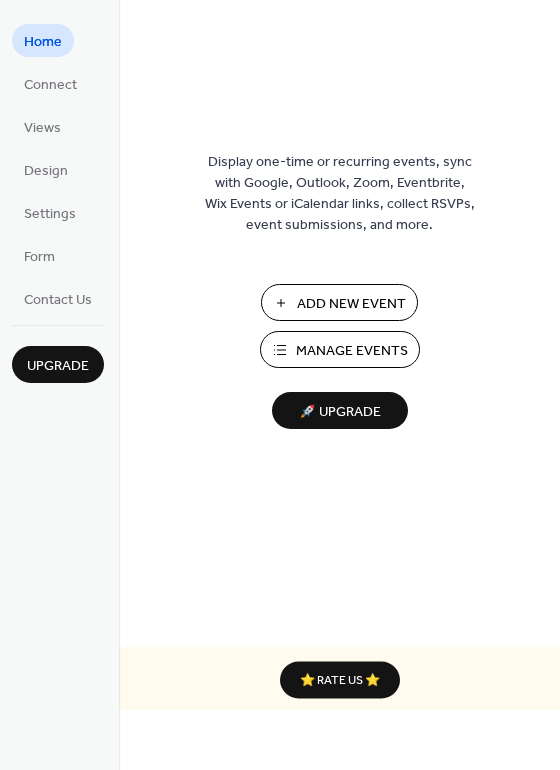 click on "Add New Event" at bounding box center [351, 304] 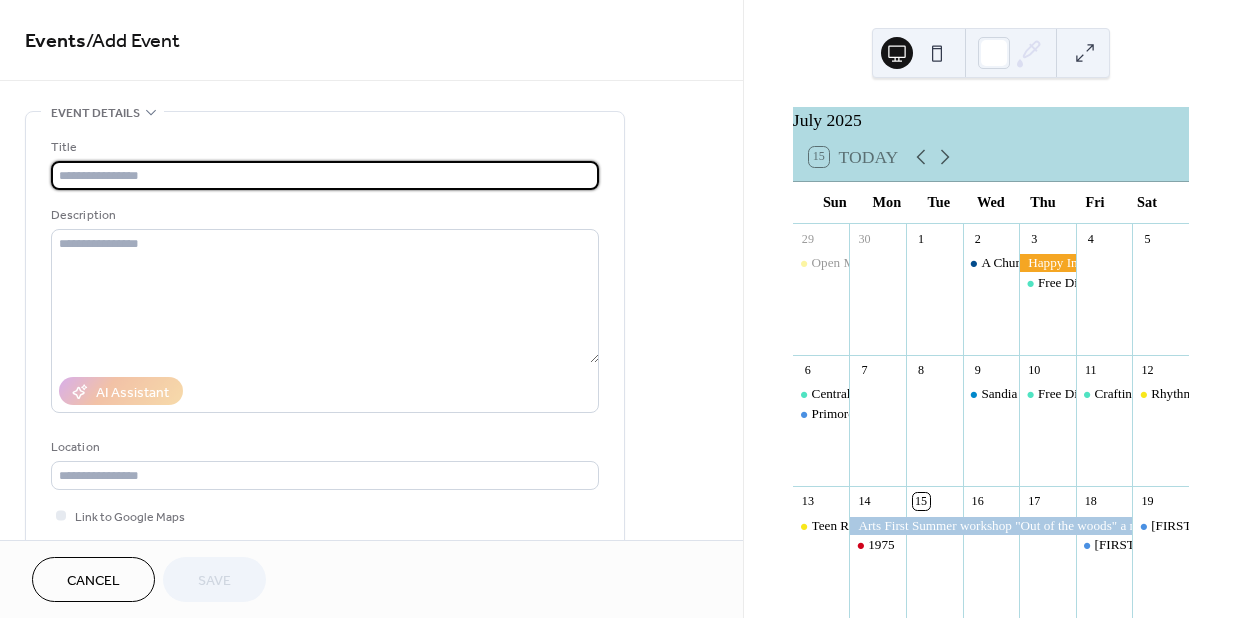 scroll, scrollTop: 0, scrollLeft: 0, axis: both 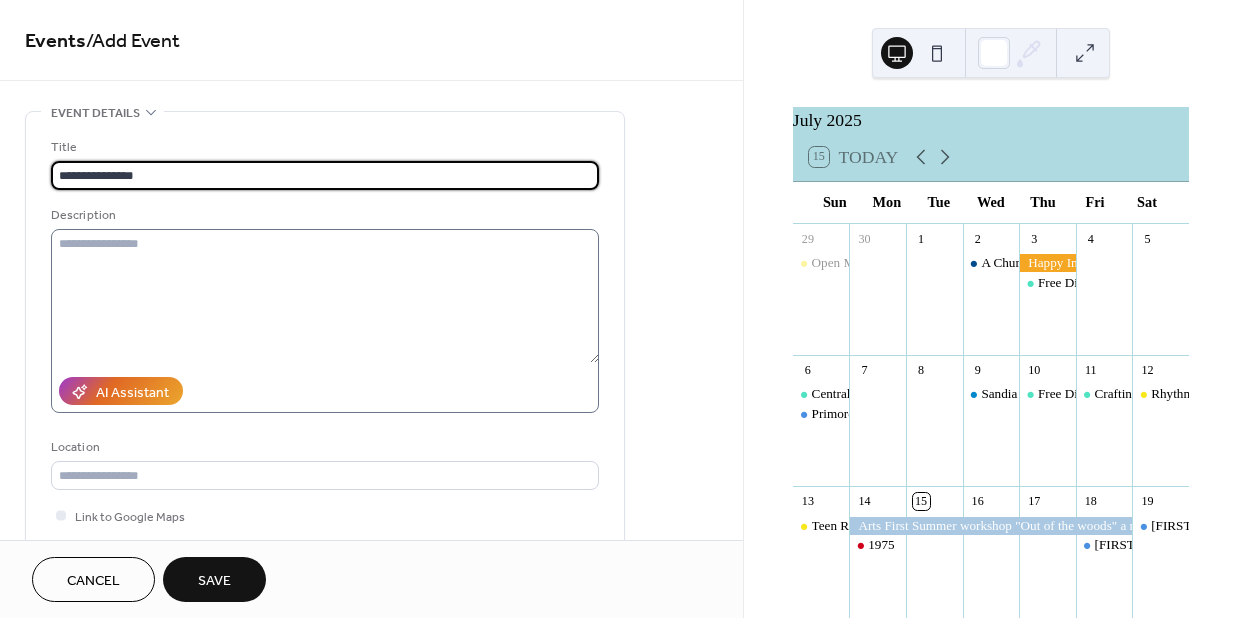 type on "**********" 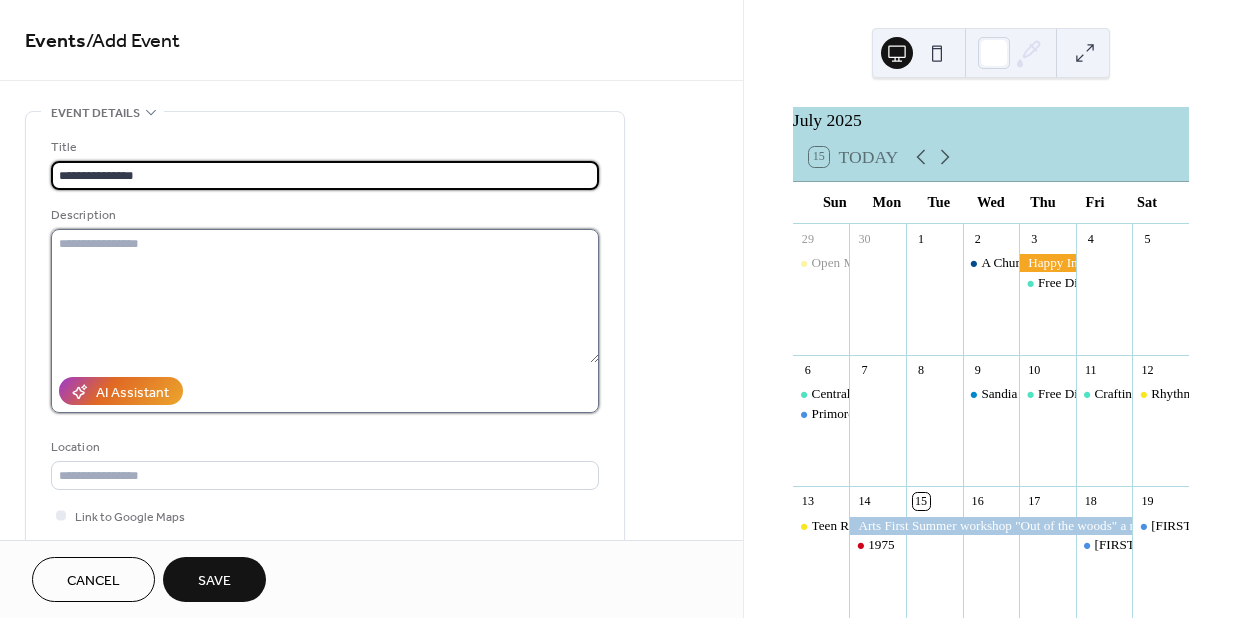click at bounding box center (325, 296) 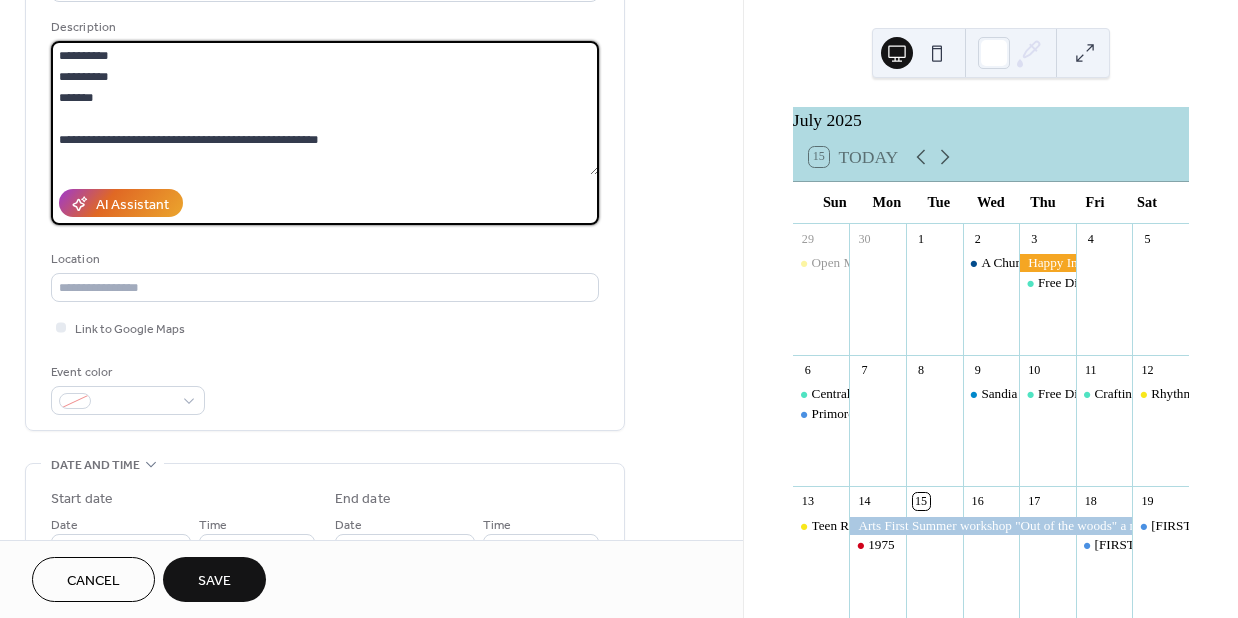 scroll, scrollTop: 196, scrollLeft: 0, axis: vertical 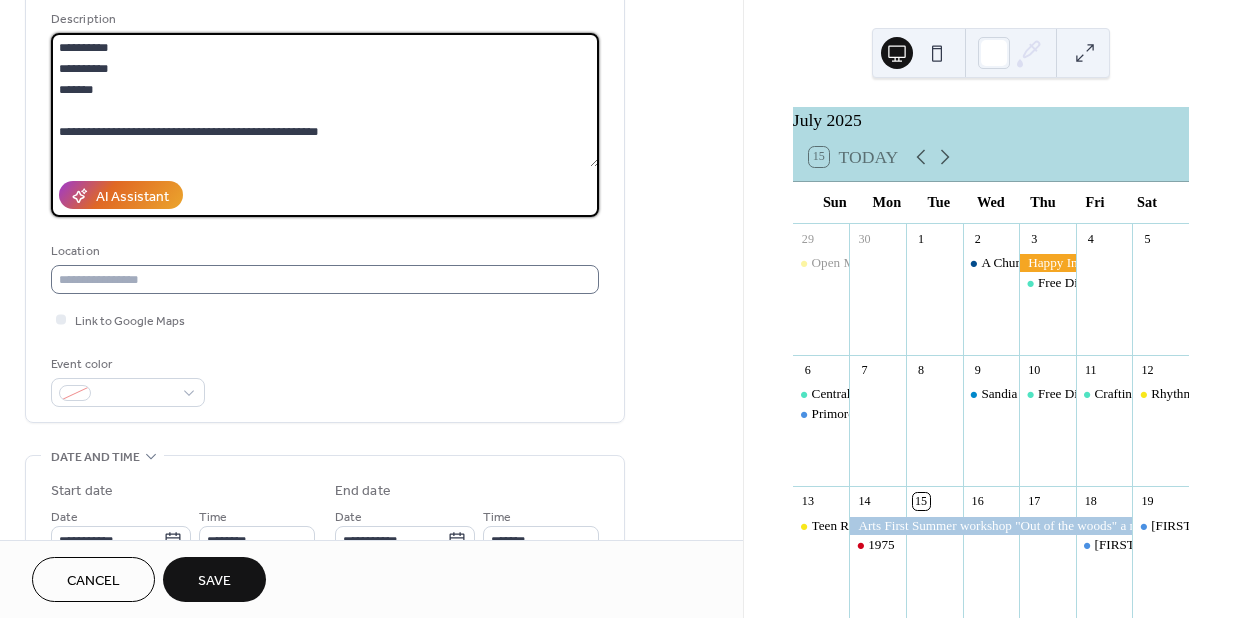 type on "**********" 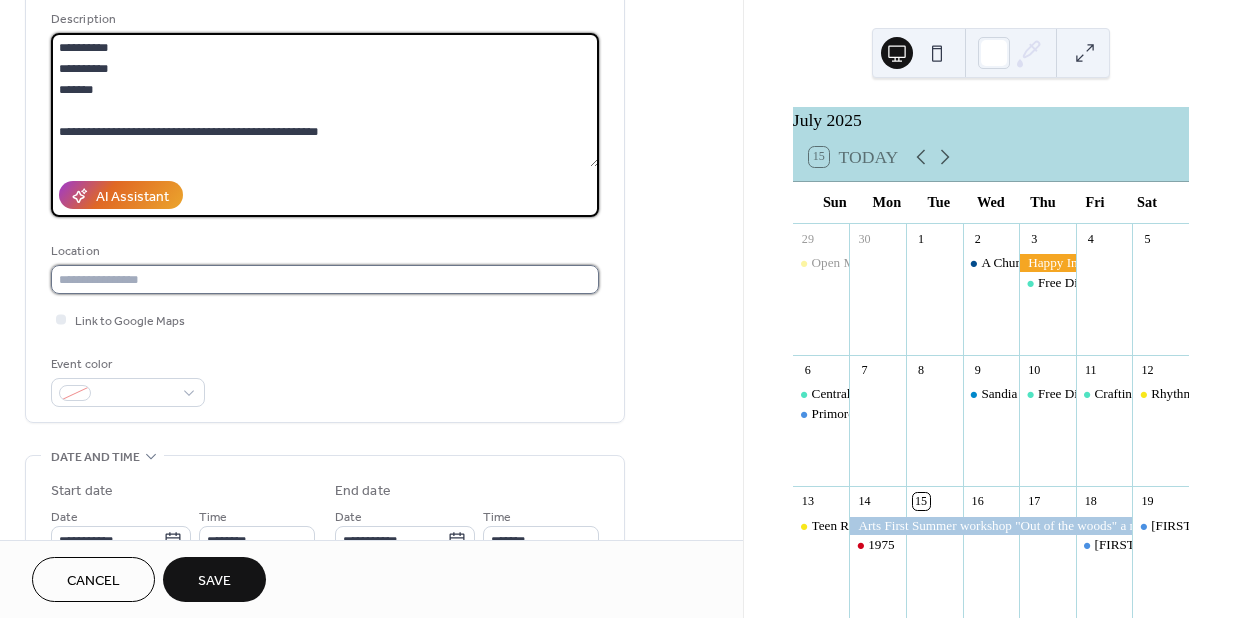 click at bounding box center [325, 279] 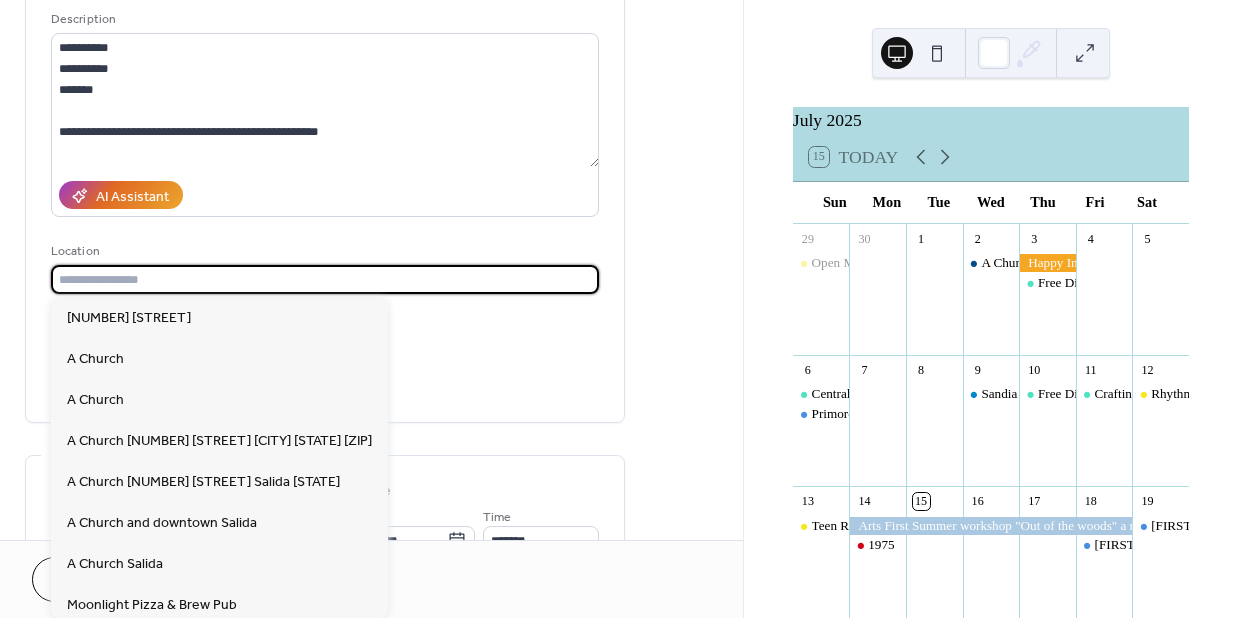 type on "**********" 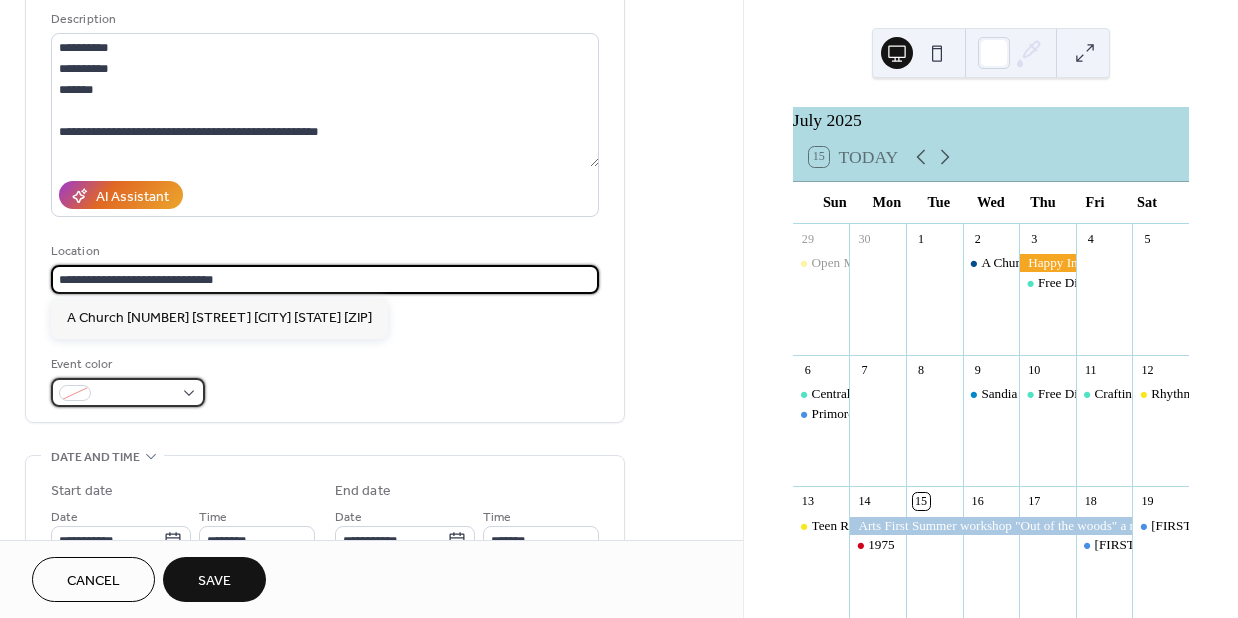 click at bounding box center [128, 392] 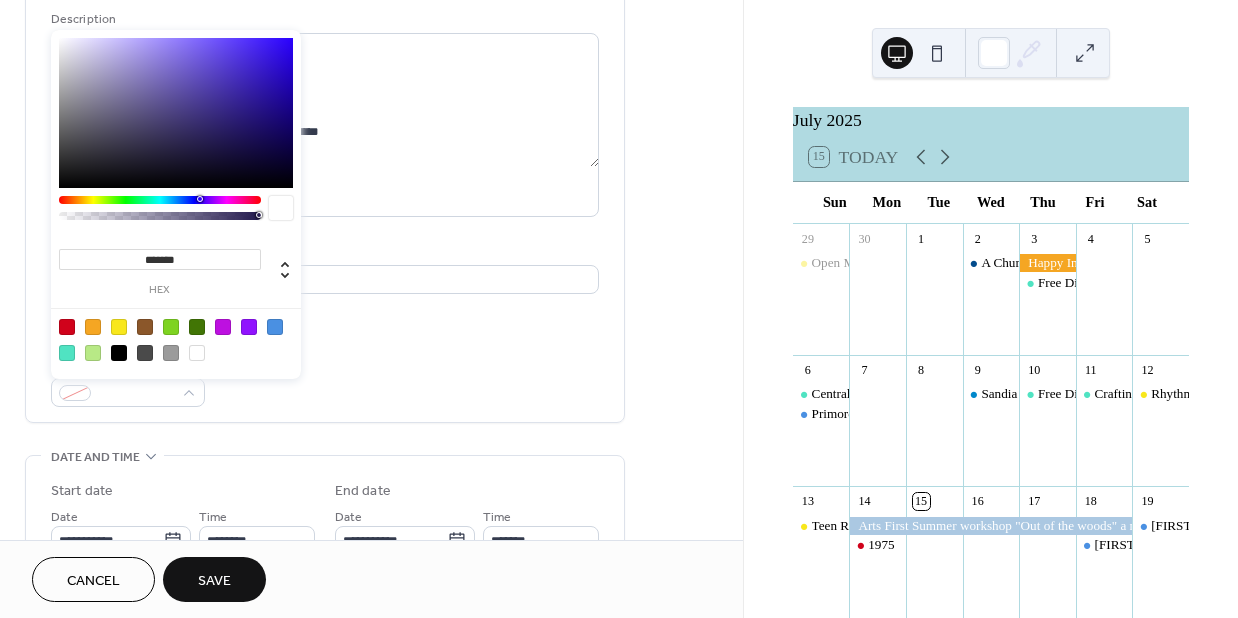 click at bounding box center (275, 327) 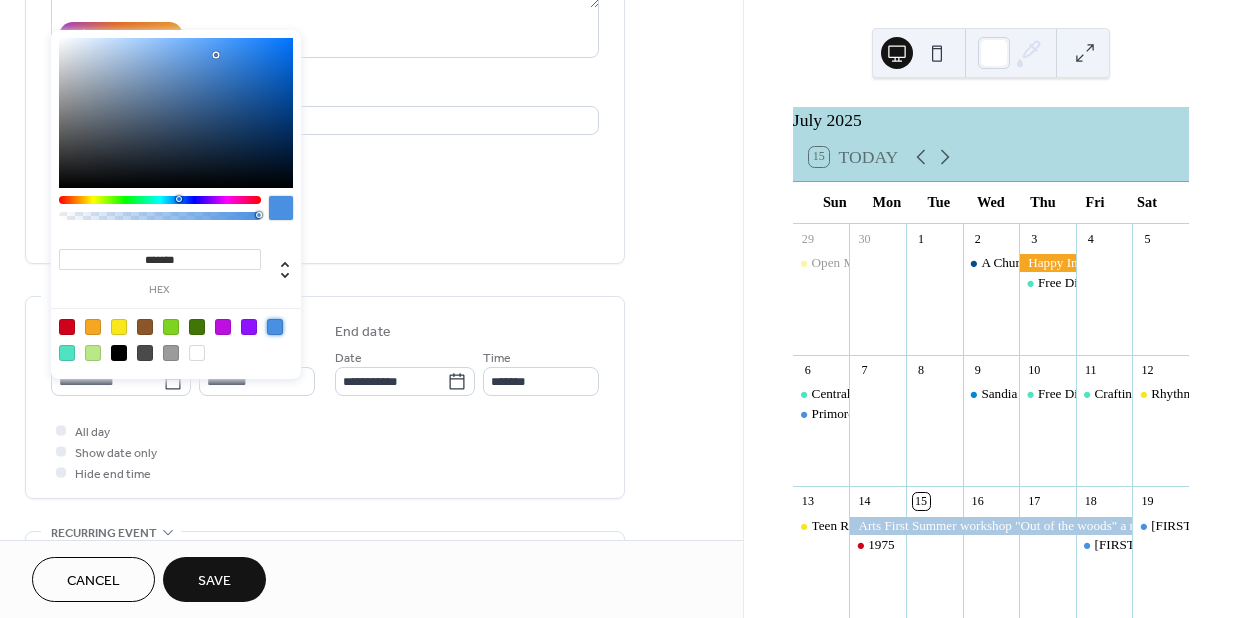 scroll, scrollTop: 336, scrollLeft: 0, axis: vertical 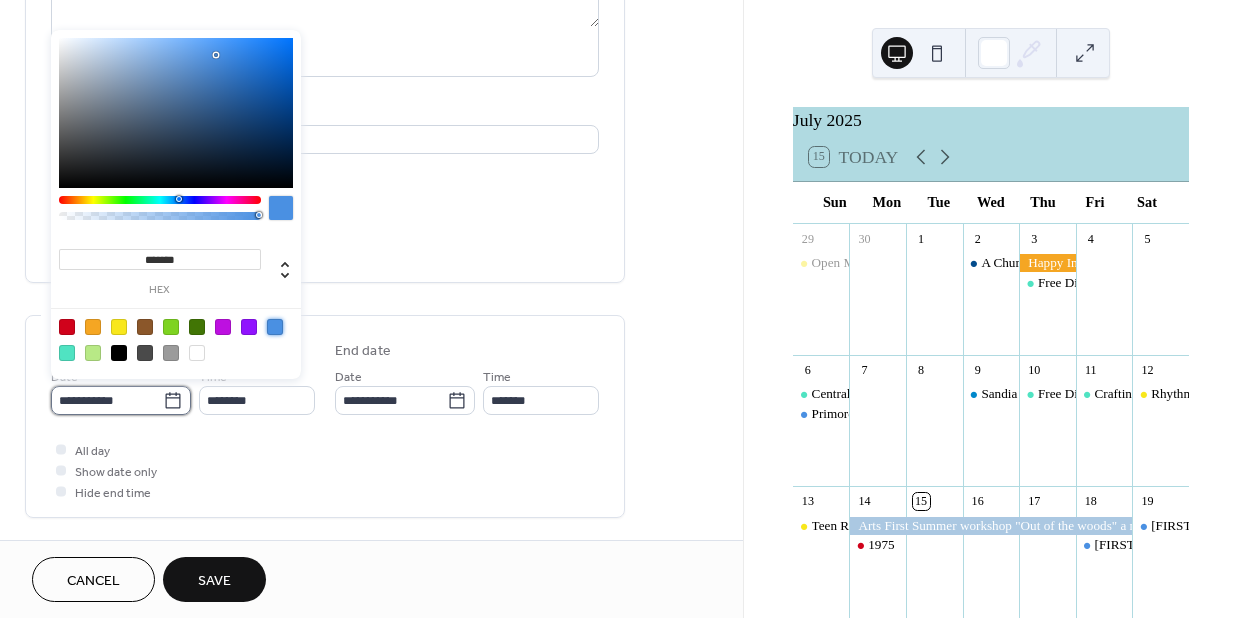 click on "**********" at bounding box center (107, 400) 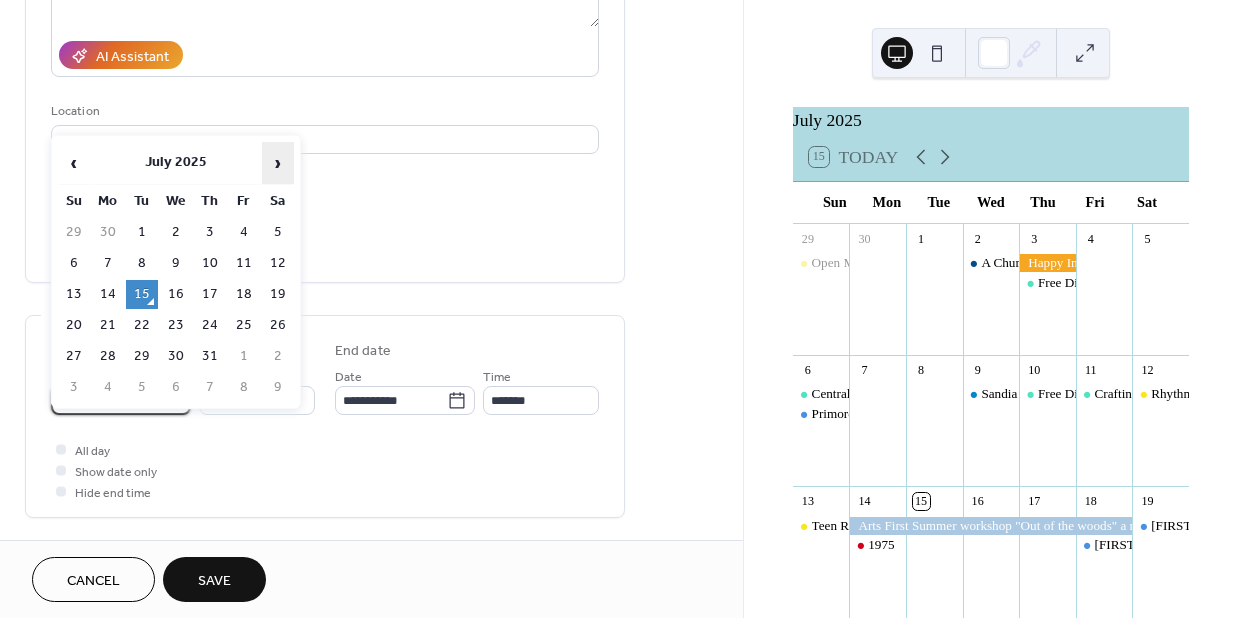 click on "›" at bounding box center (278, 163) 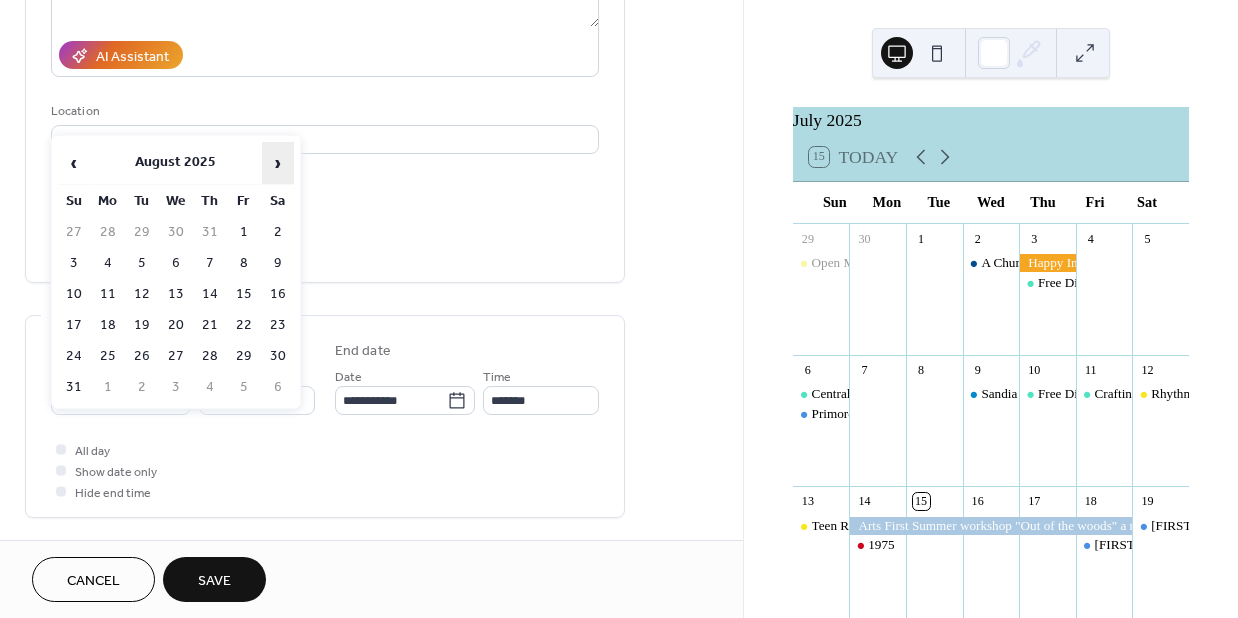 click on "›" at bounding box center [278, 163] 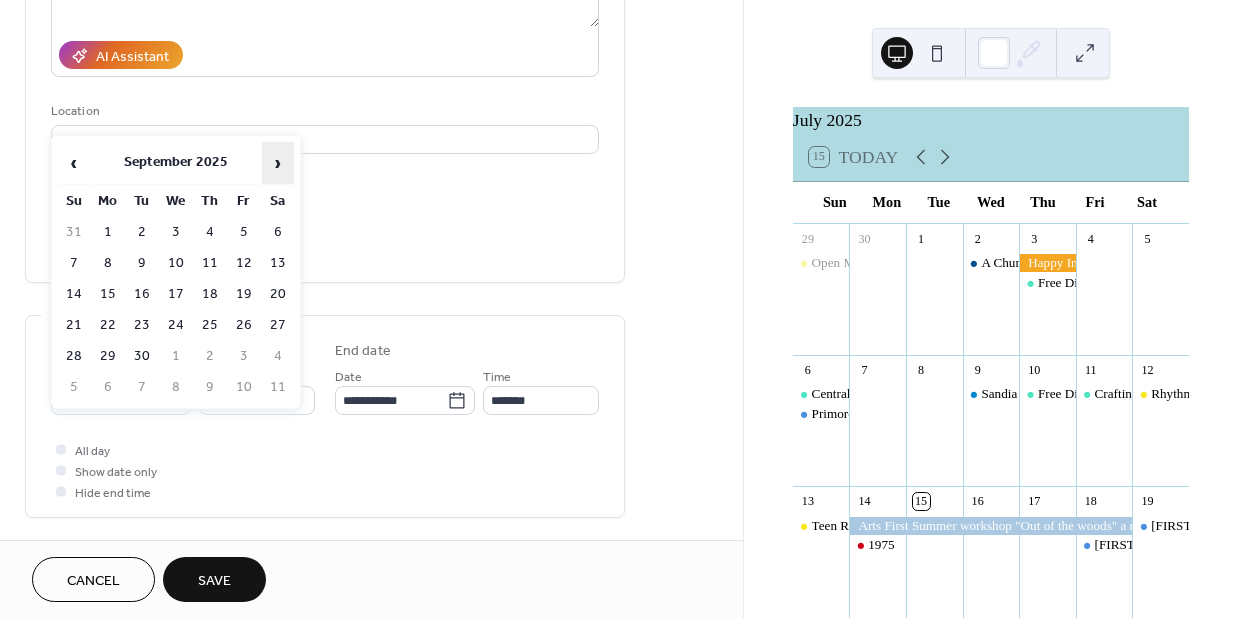 click on "›" at bounding box center [278, 163] 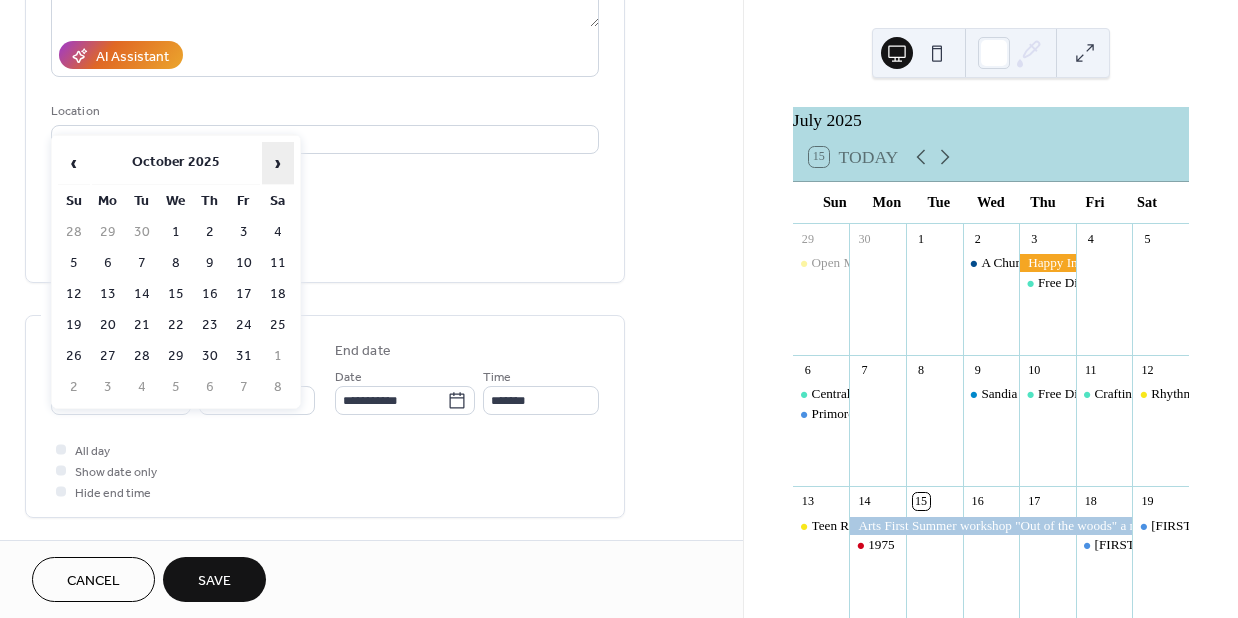 click on "›" at bounding box center [278, 163] 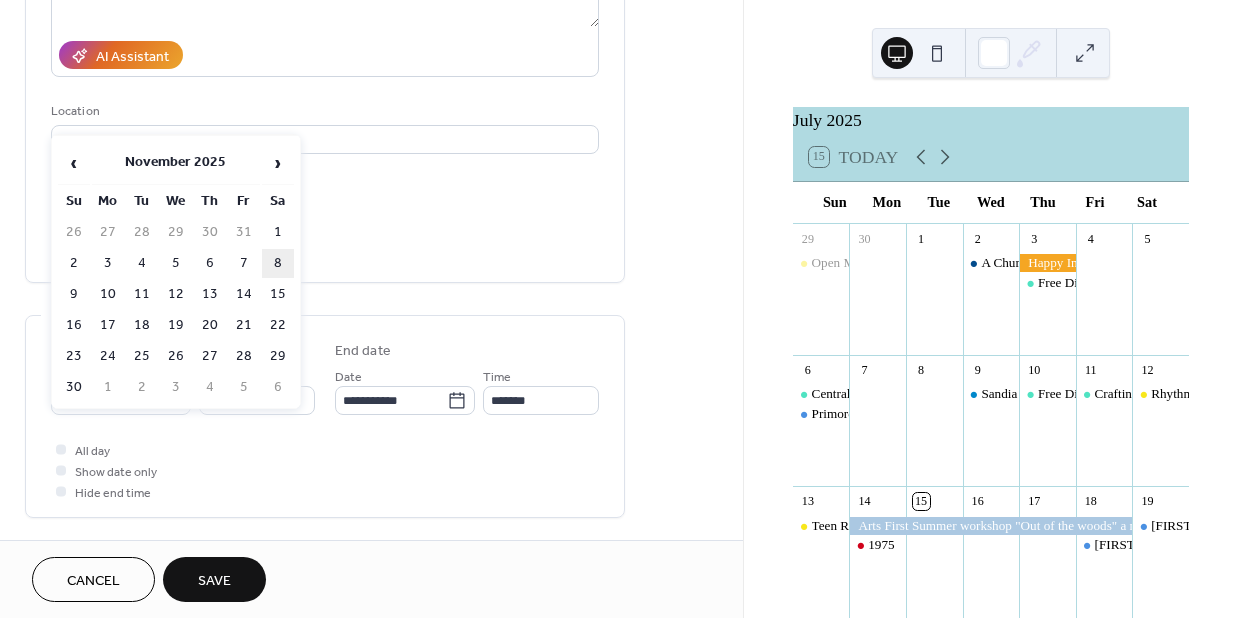 click on "8" at bounding box center (278, 263) 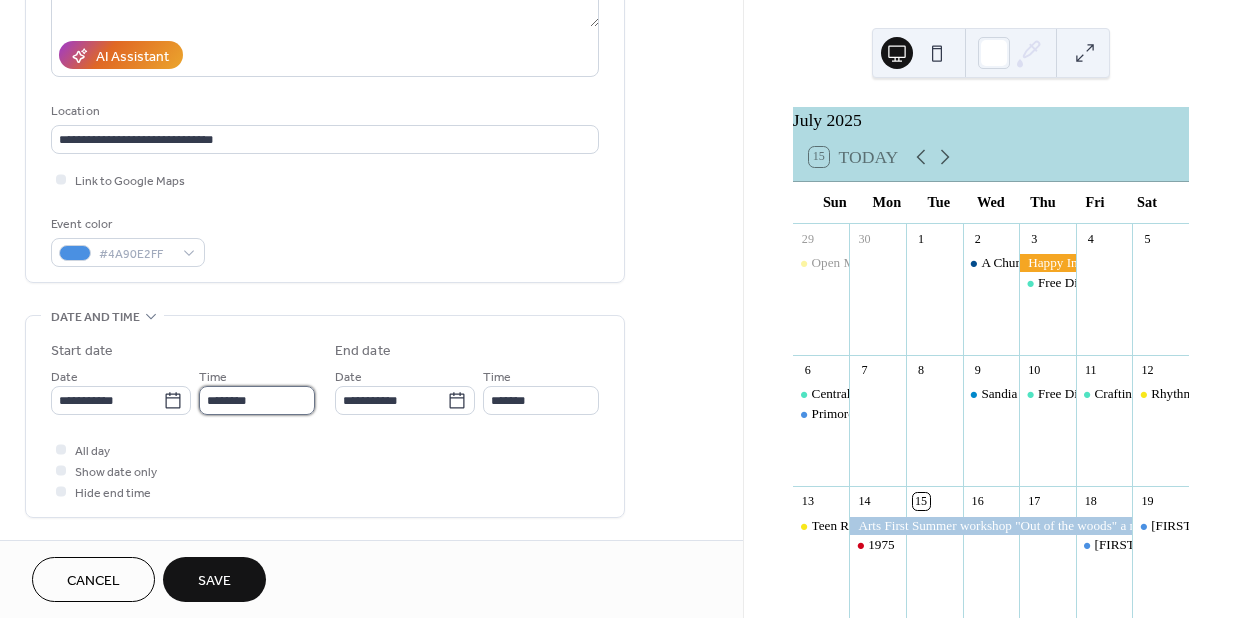 click on "********" at bounding box center [257, 400] 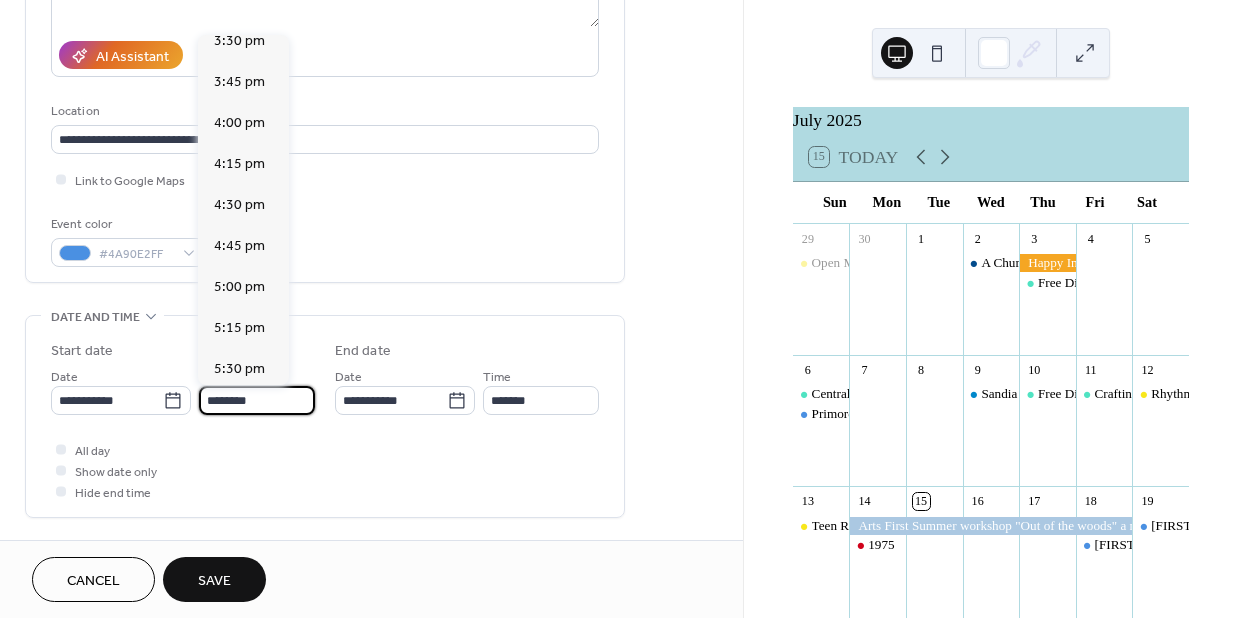 scroll, scrollTop: 2616, scrollLeft: 0, axis: vertical 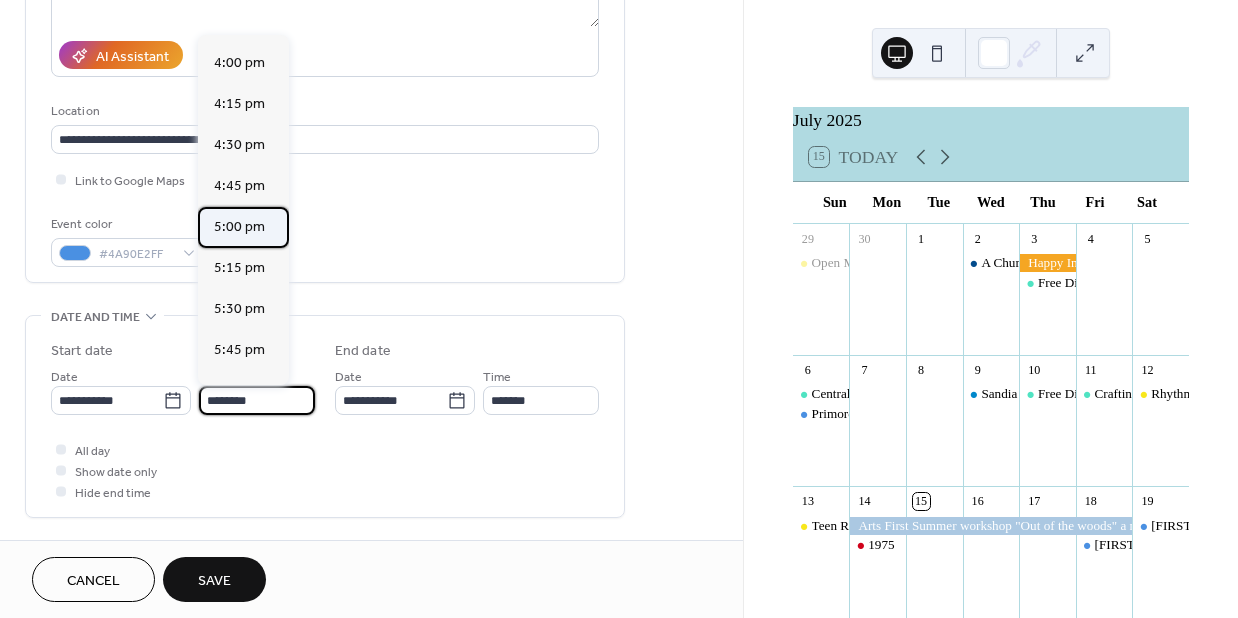 click on "5:00 pm" at bounding box center (239, 227) 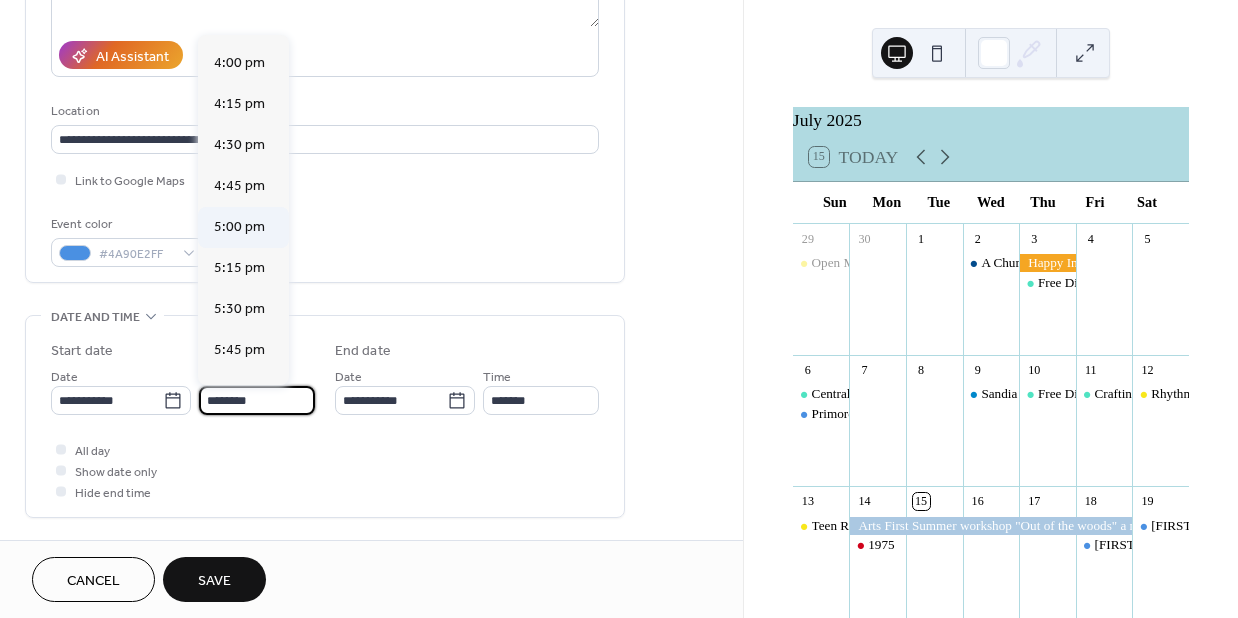 type on "*******" 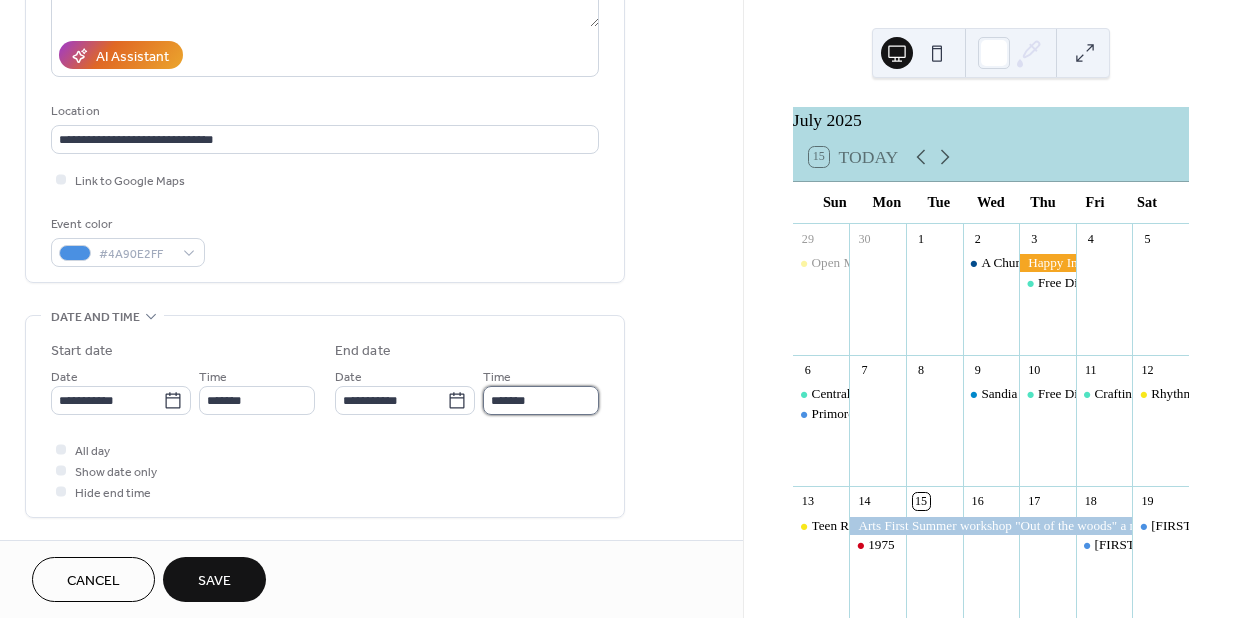 click on "*******" at bounding box center (541, 400) 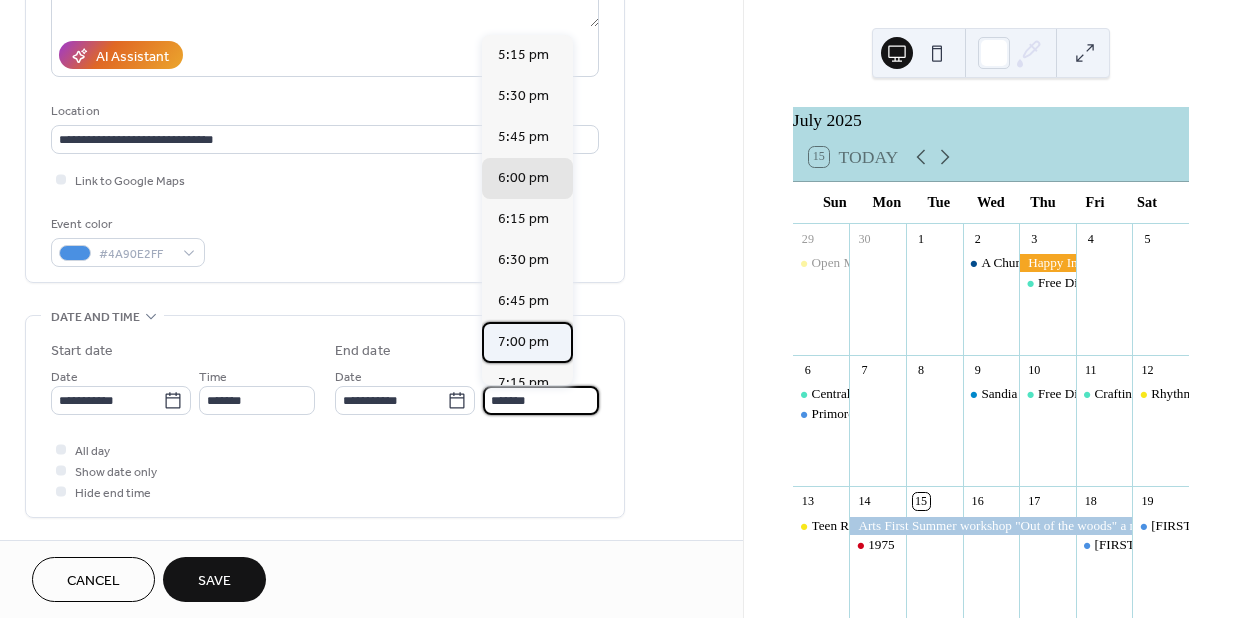 click on "7:00 pm" at bounding box center [523, 342] 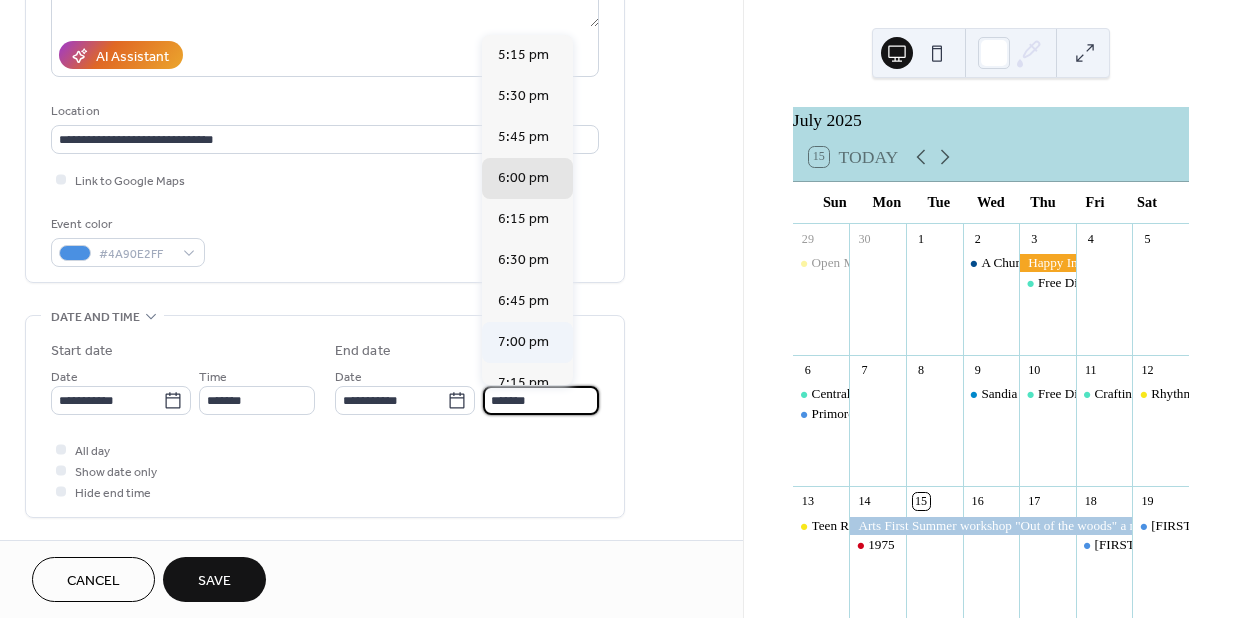 type on "*******" 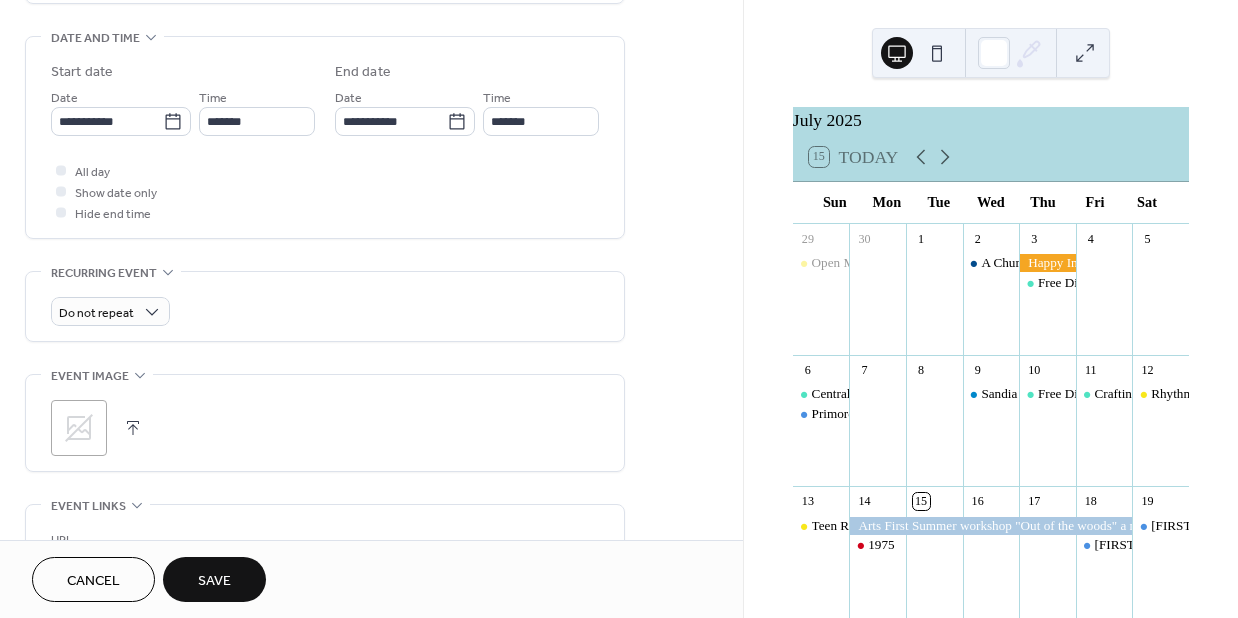 scroll, scrollTop: 616, scrollLeft: 0, axis: vertical 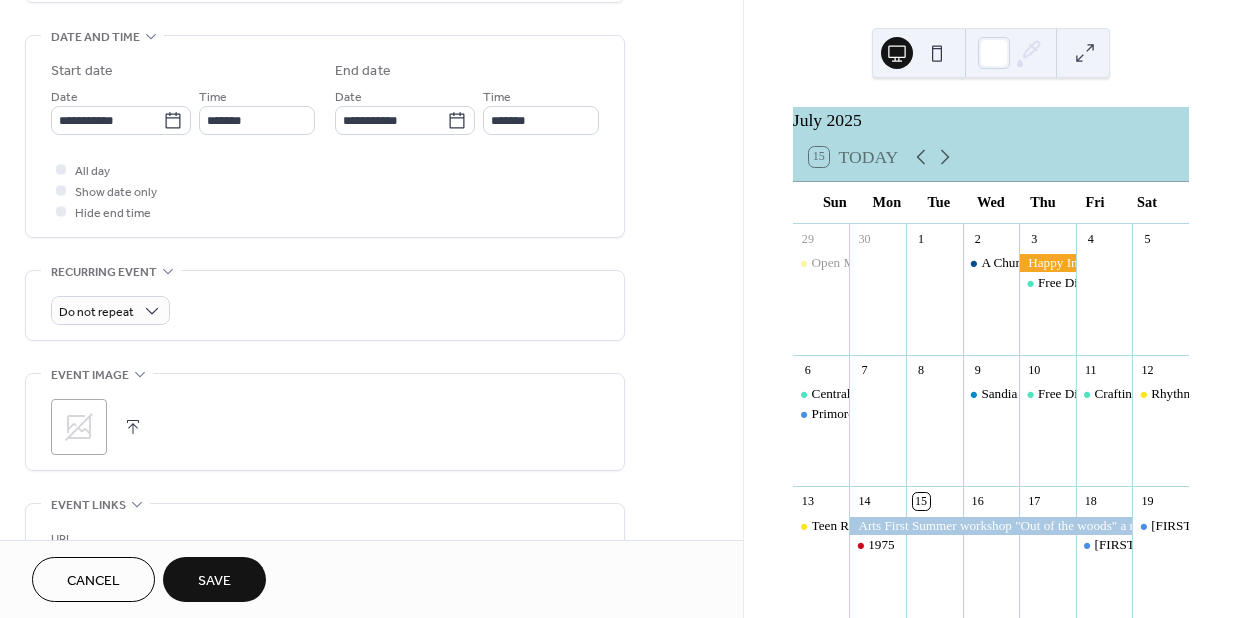 click at bounding box center [133, 427] 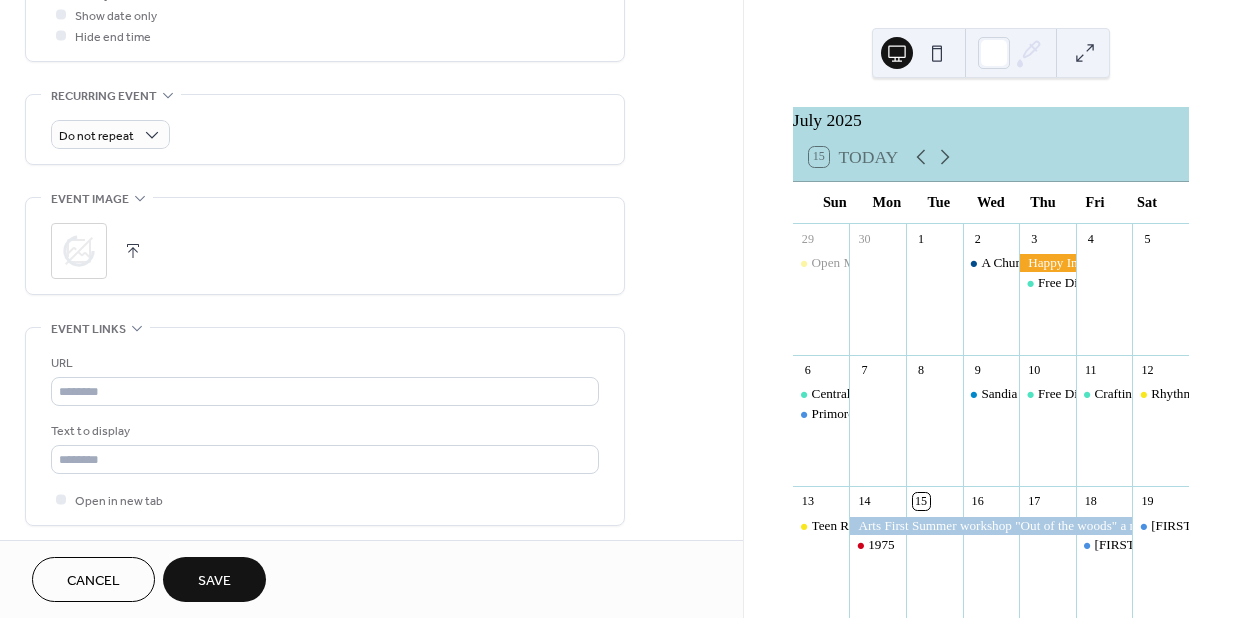 scroll, scrollTop: 836, scrollLeft: 0, axis: vertical 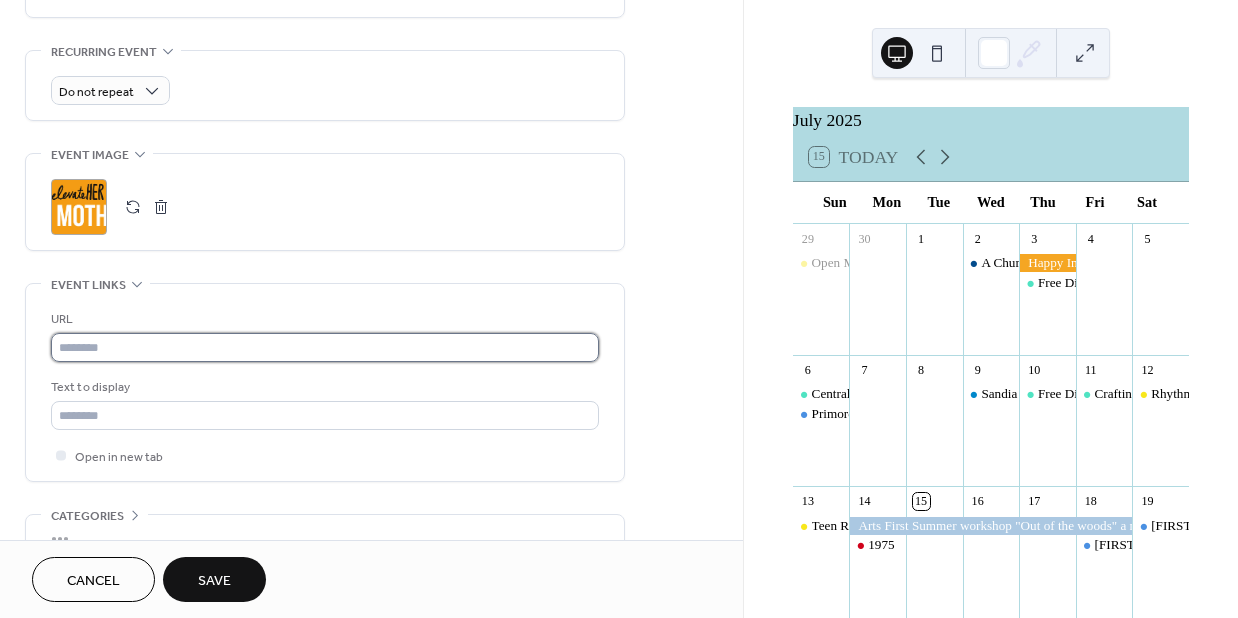 click at bounding box center [325, 347] 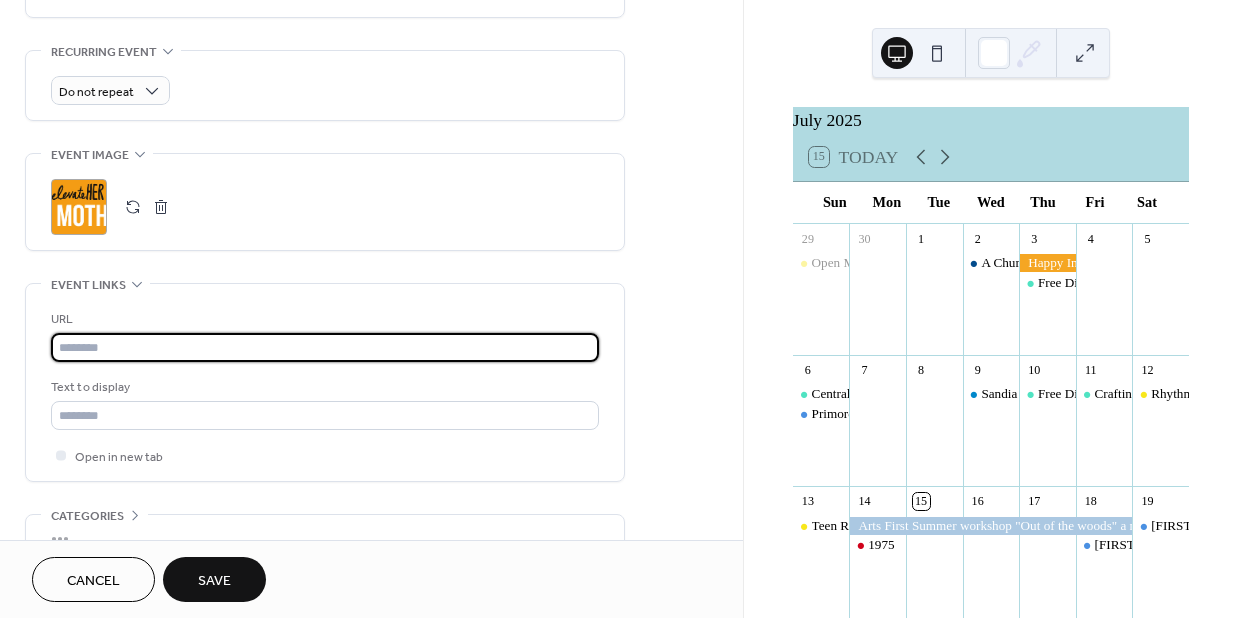 paste on "**********" 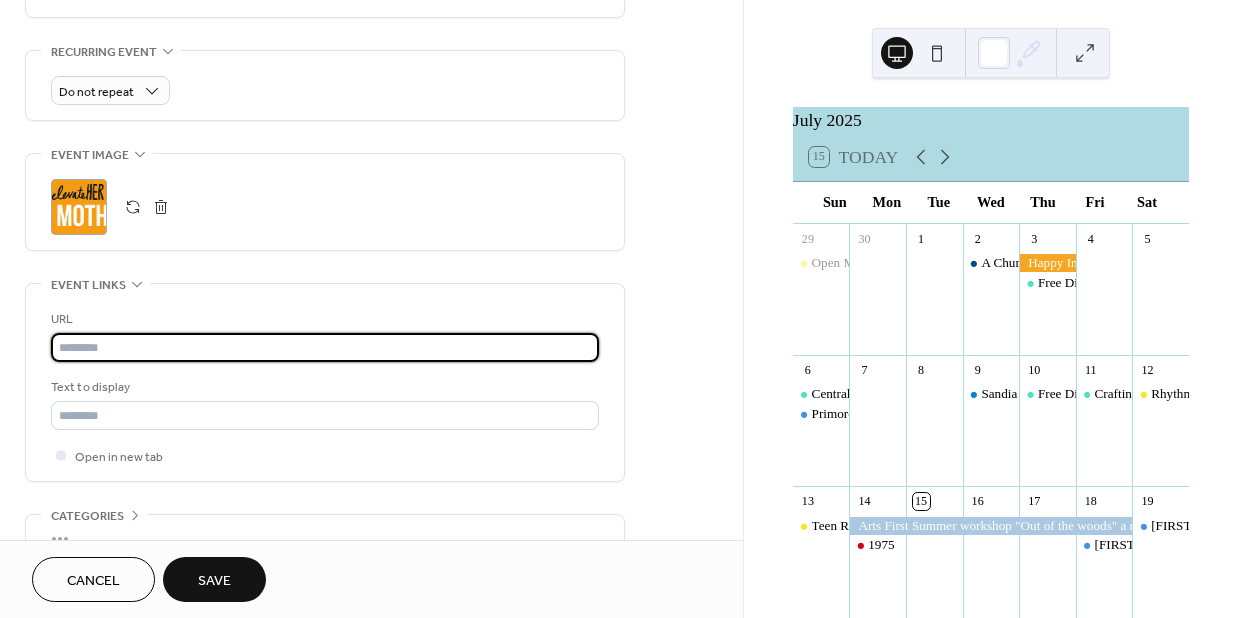 type on "**********" 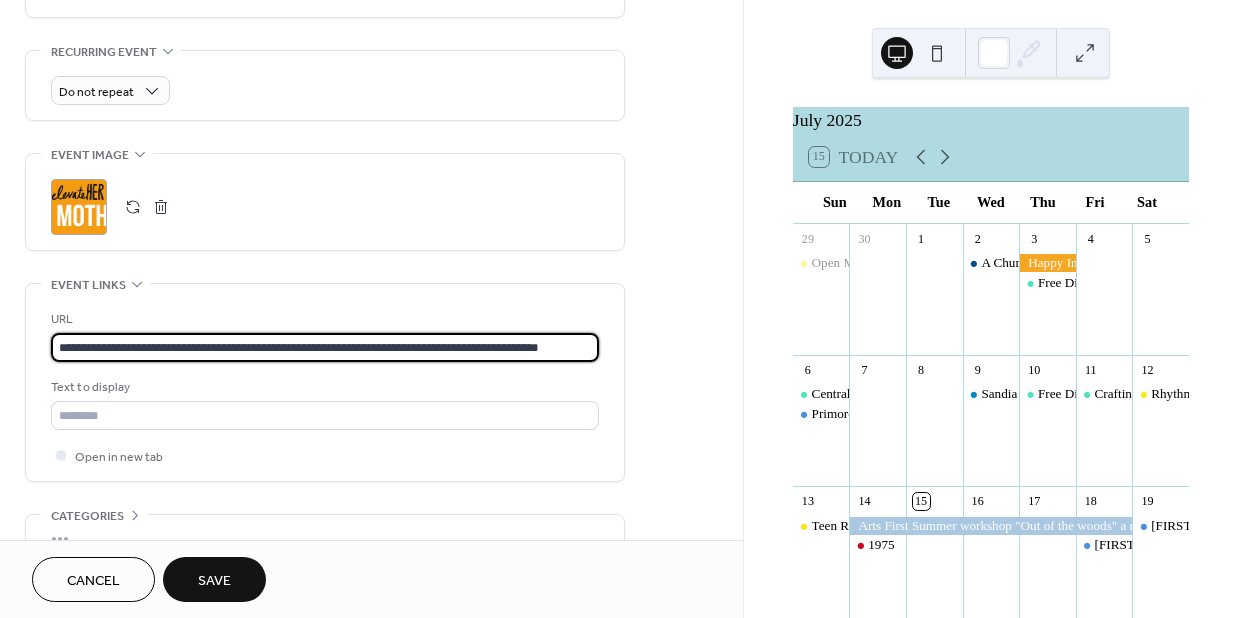 scroll, scrollTop: 0, scrollLeft: 68, axis: horizontal 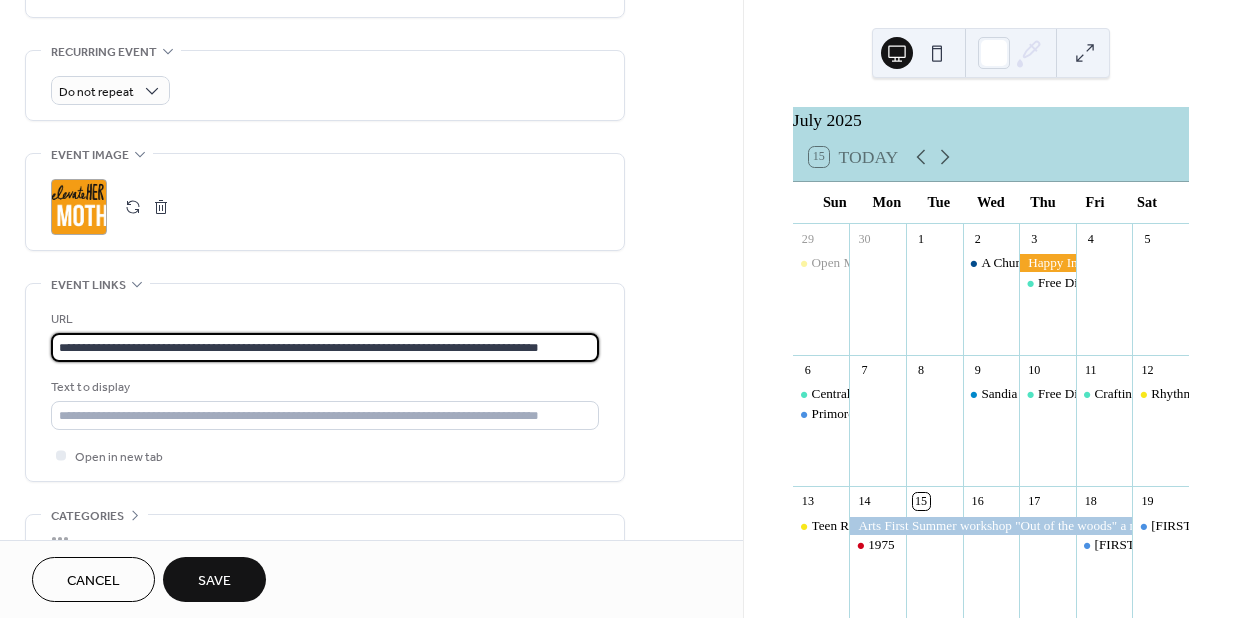 click on "**********" at bounding box center [325, 347] 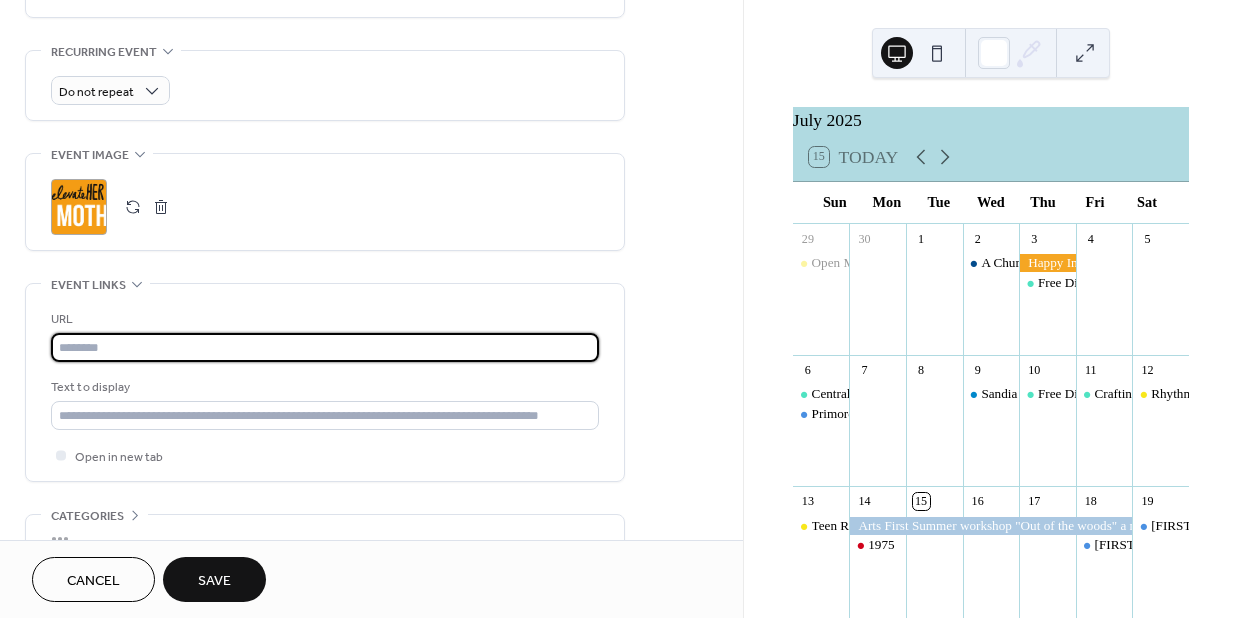 scroll, scrollTop: 0, scrollLeft: 0, axis: both 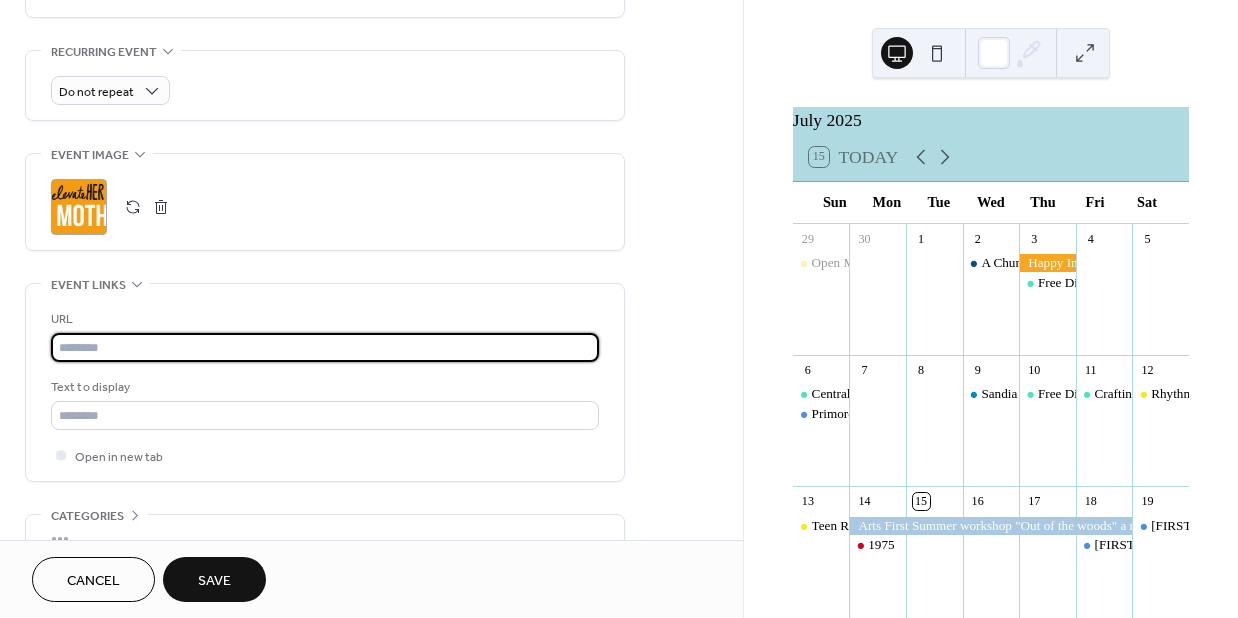 click at bounding box center [325, 347] 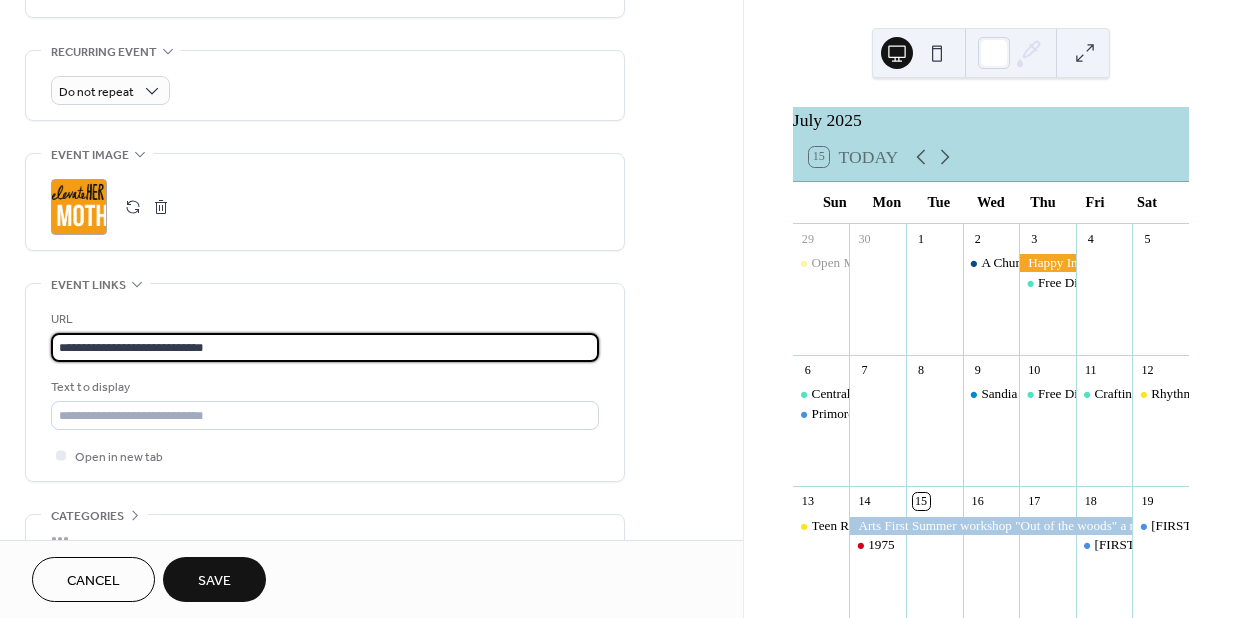 scroll, scrollTop: 1, scrollLeft: 0, axis: vertical 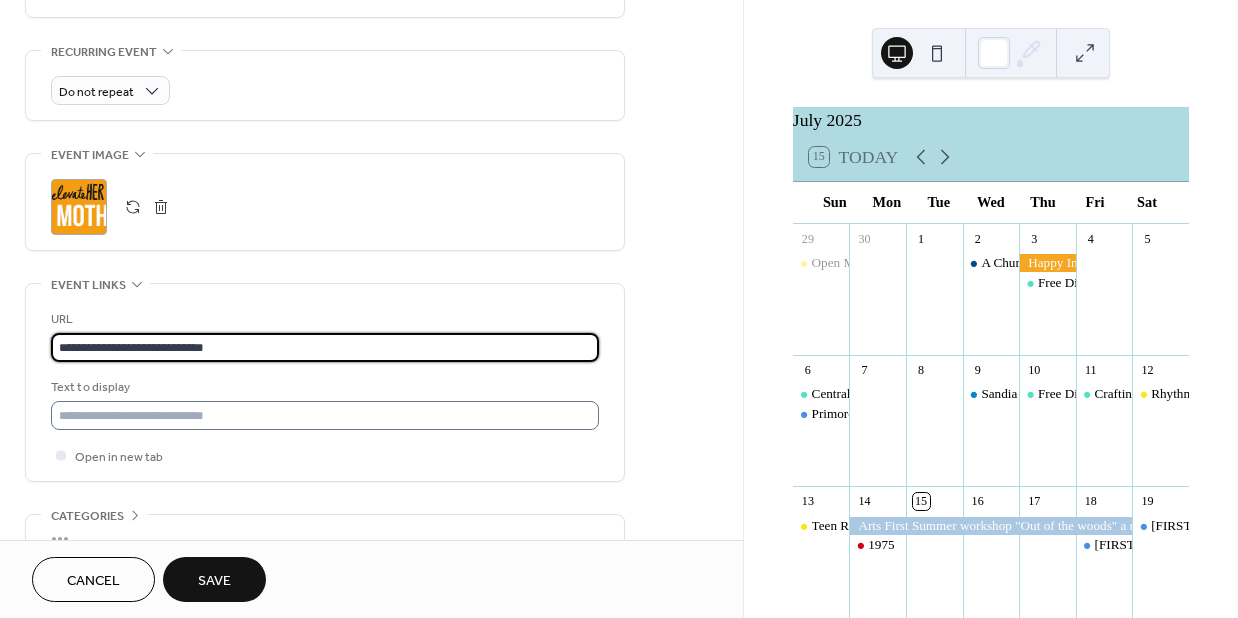 drag, startPoint x: 216, startPoint y: 345, endPoint x: 136, endPoint y: 417, distance: 107.62899 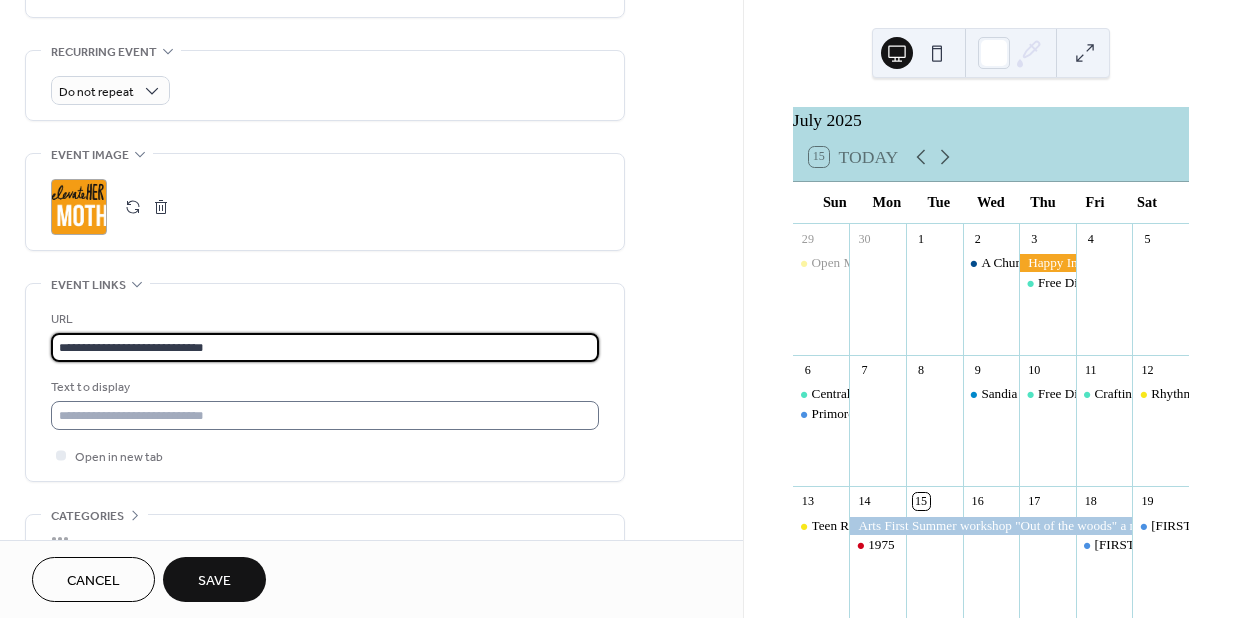 click on "**********" at bounding box center [325, 387] 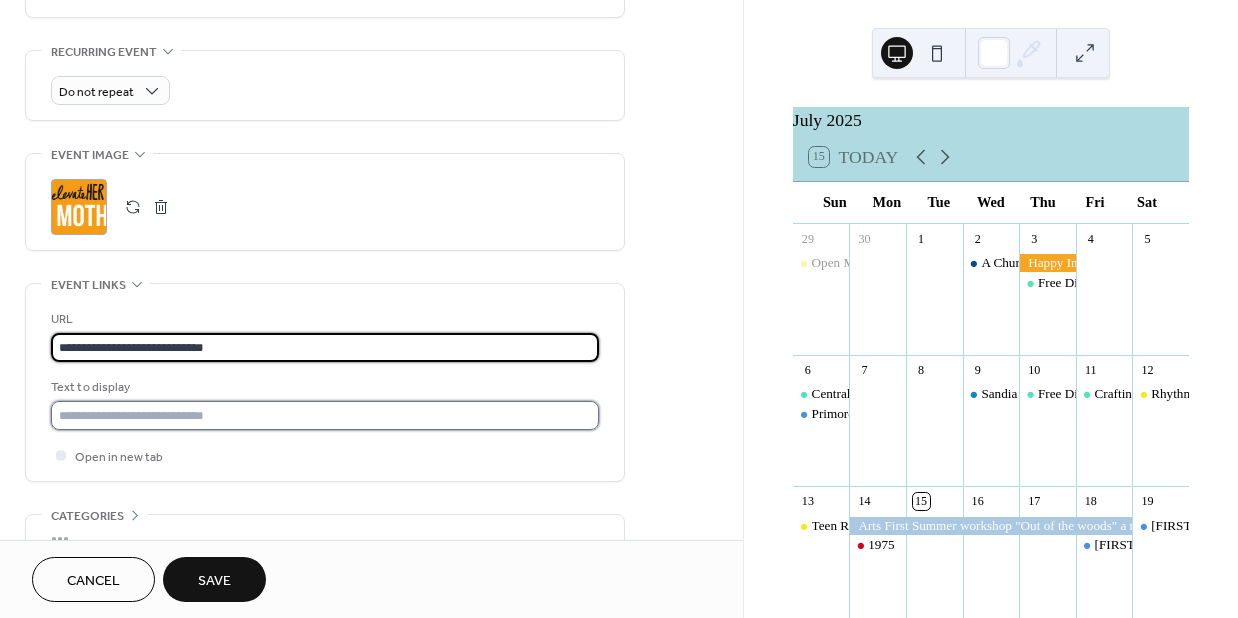 click at bounding box center [325, 415] 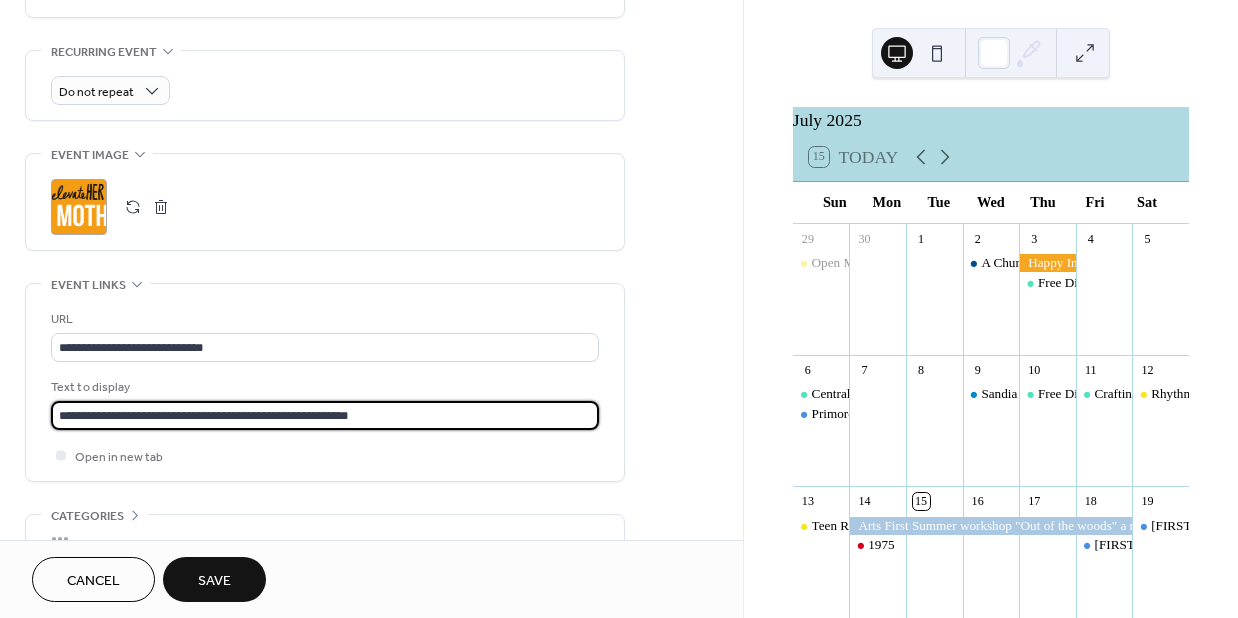 type on "**********" 